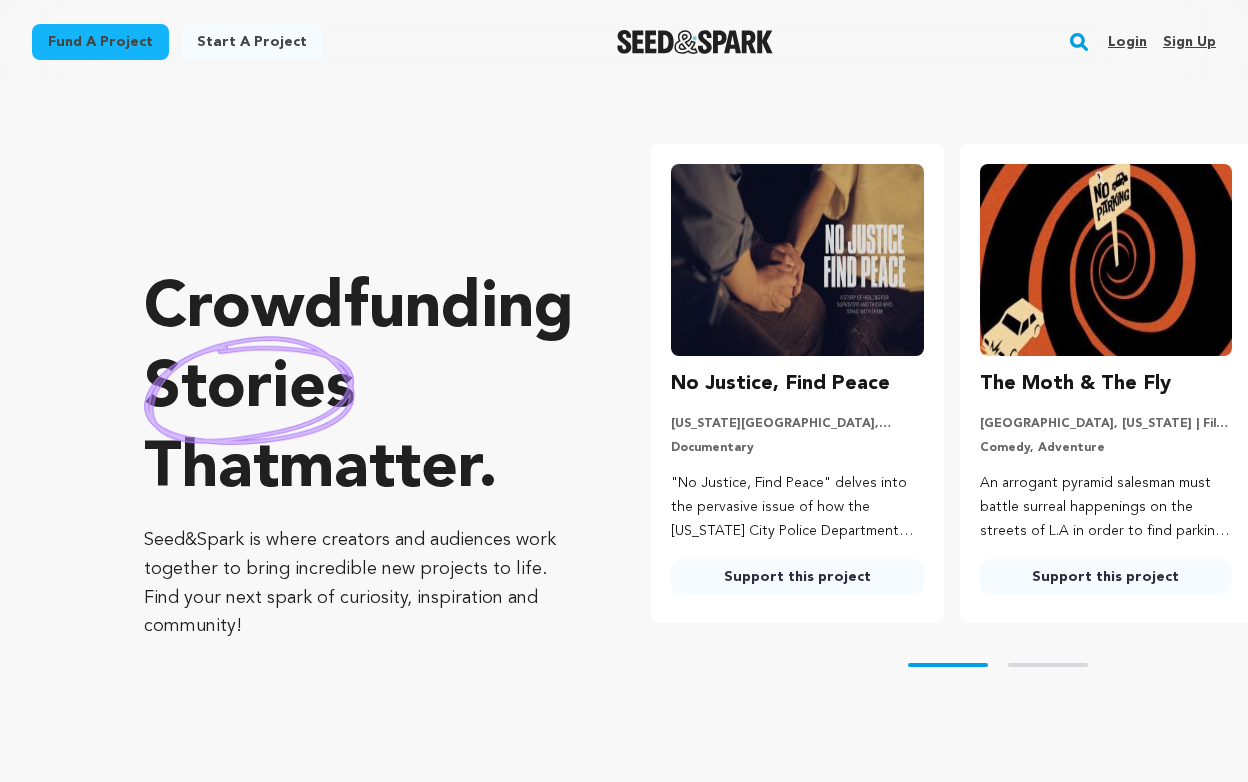scroll, scrollTop: 0, scrollLeft: 0, axis: both 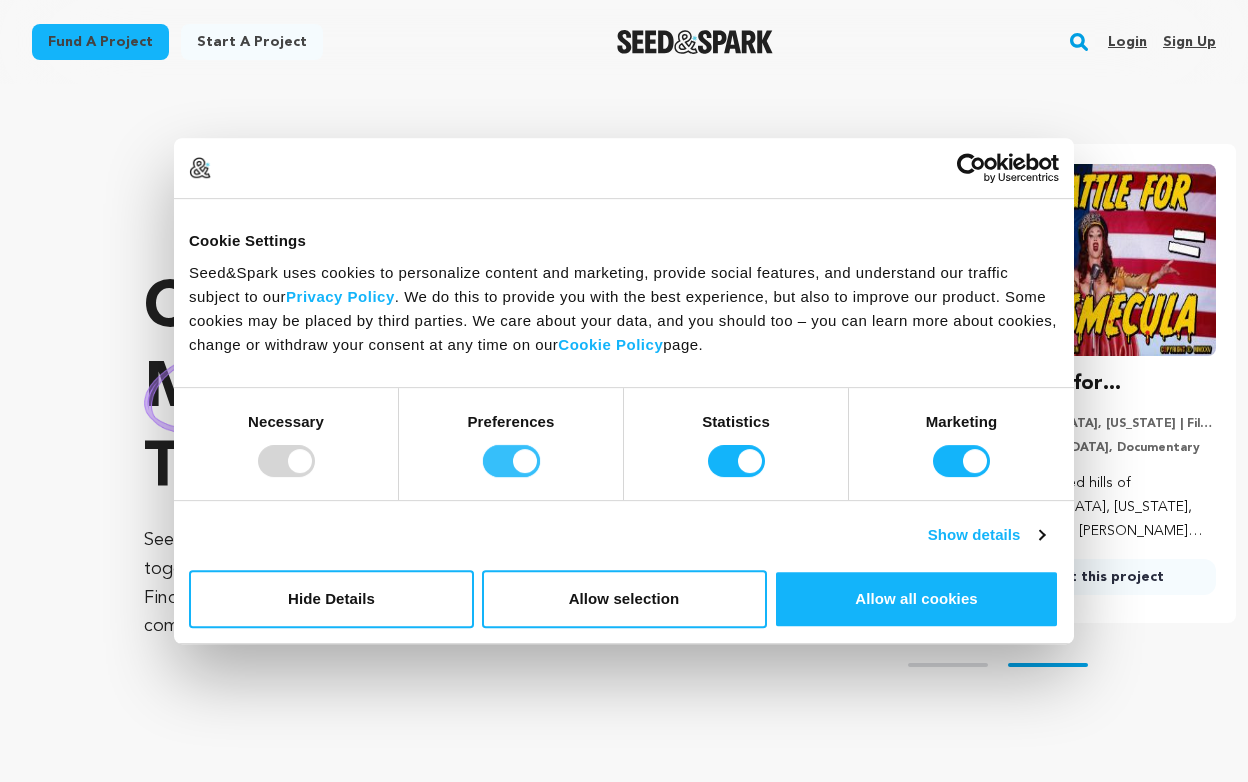 click on "Preferences" at bounding box center (511, 461) 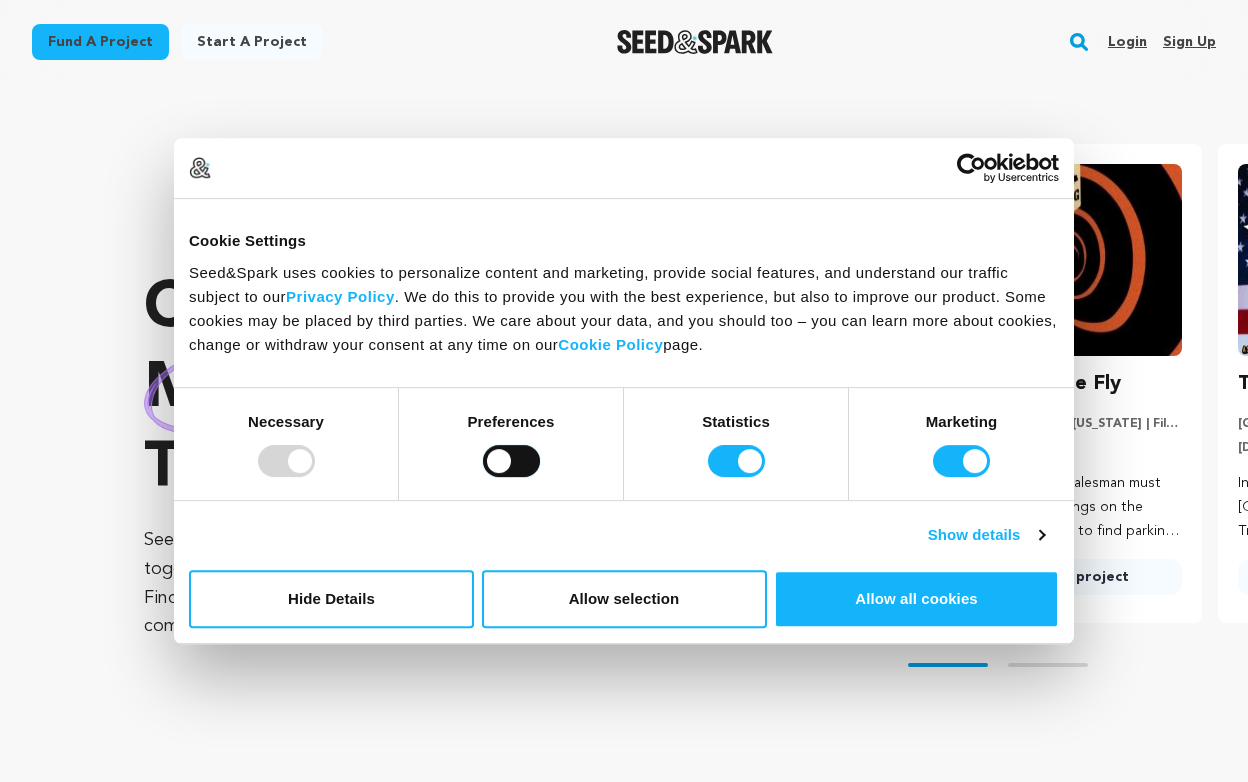 scroll, scrollTop: 0, scrollLeft: 0, axis: both 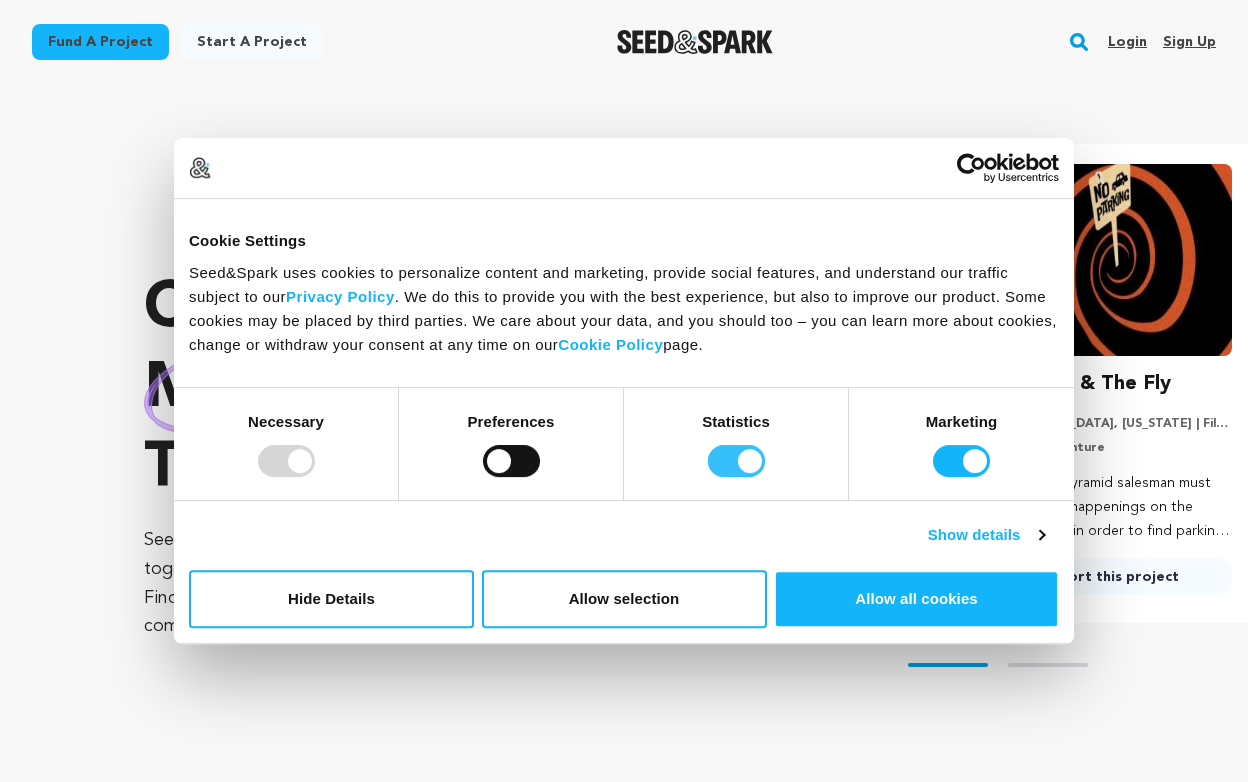 click on "Statistics" at bounding box center (736, 461) 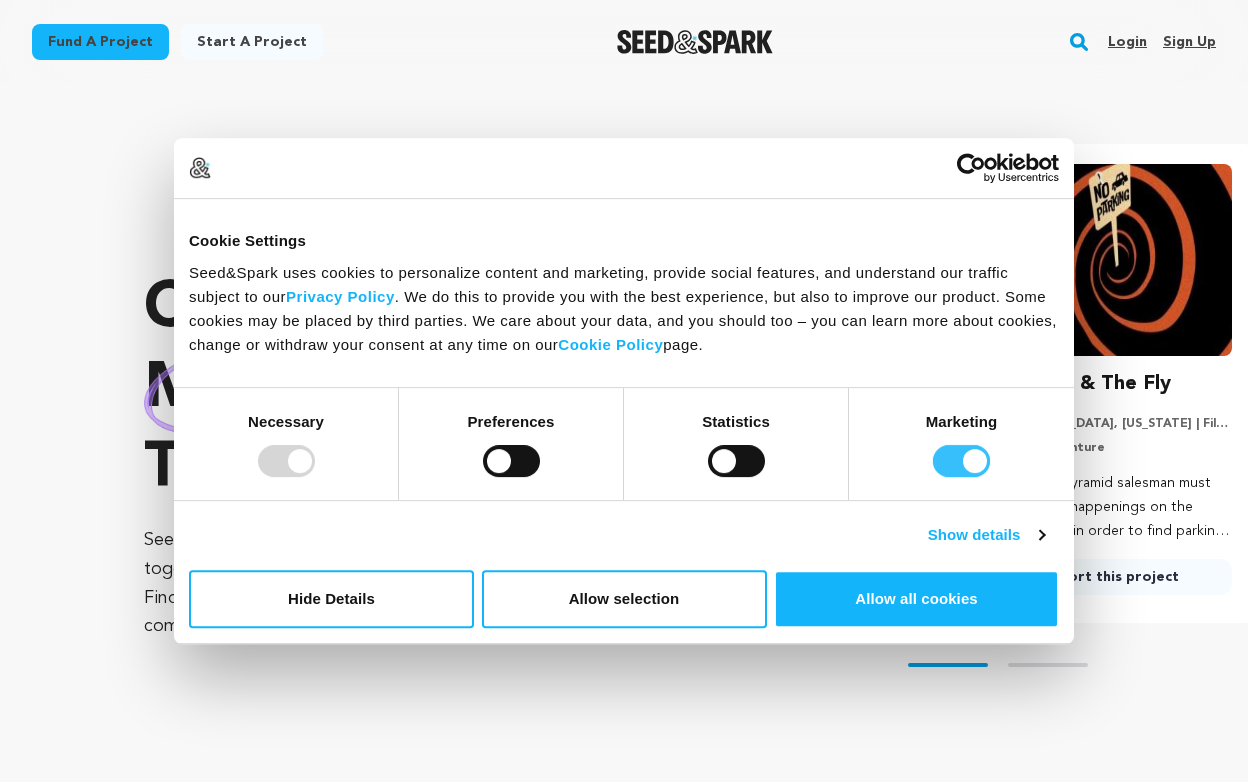 click on "Marketing" at bounding box center [961, 461] 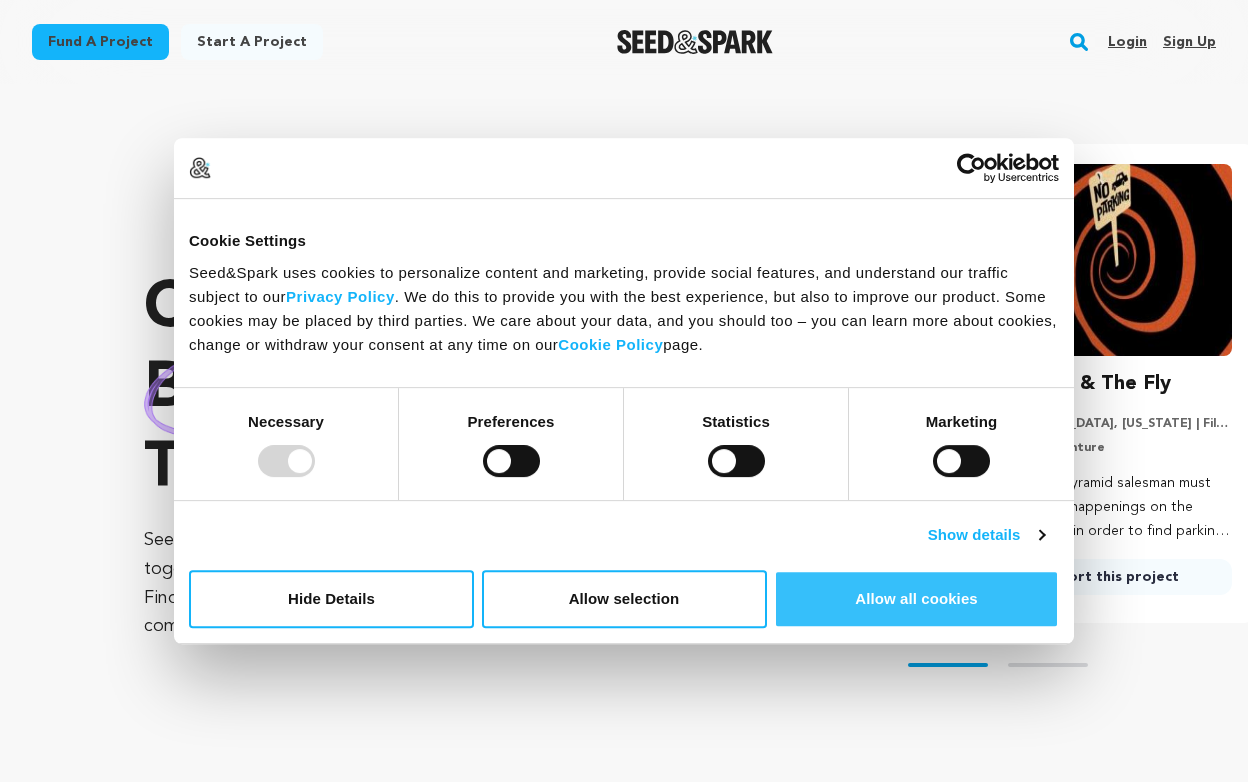 click on "Allow all cookies" at bounding box center (916, 599) 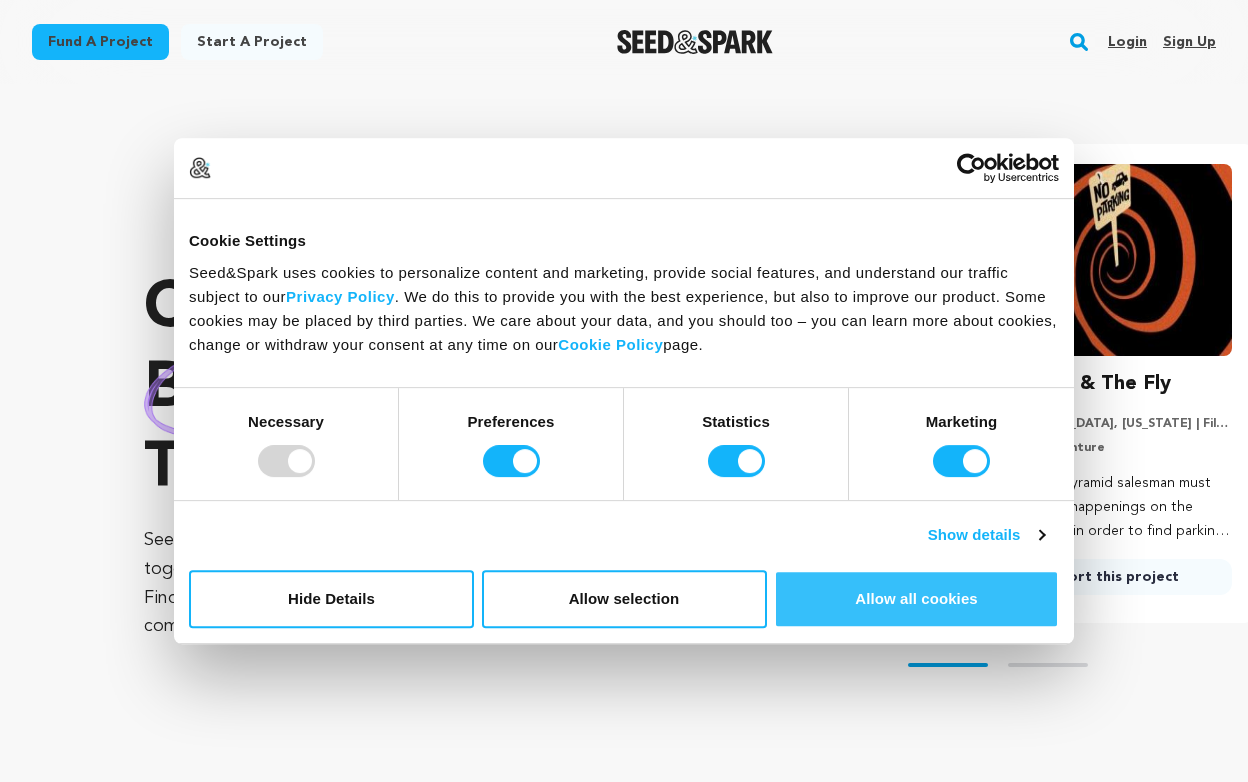 checkbox on "true" 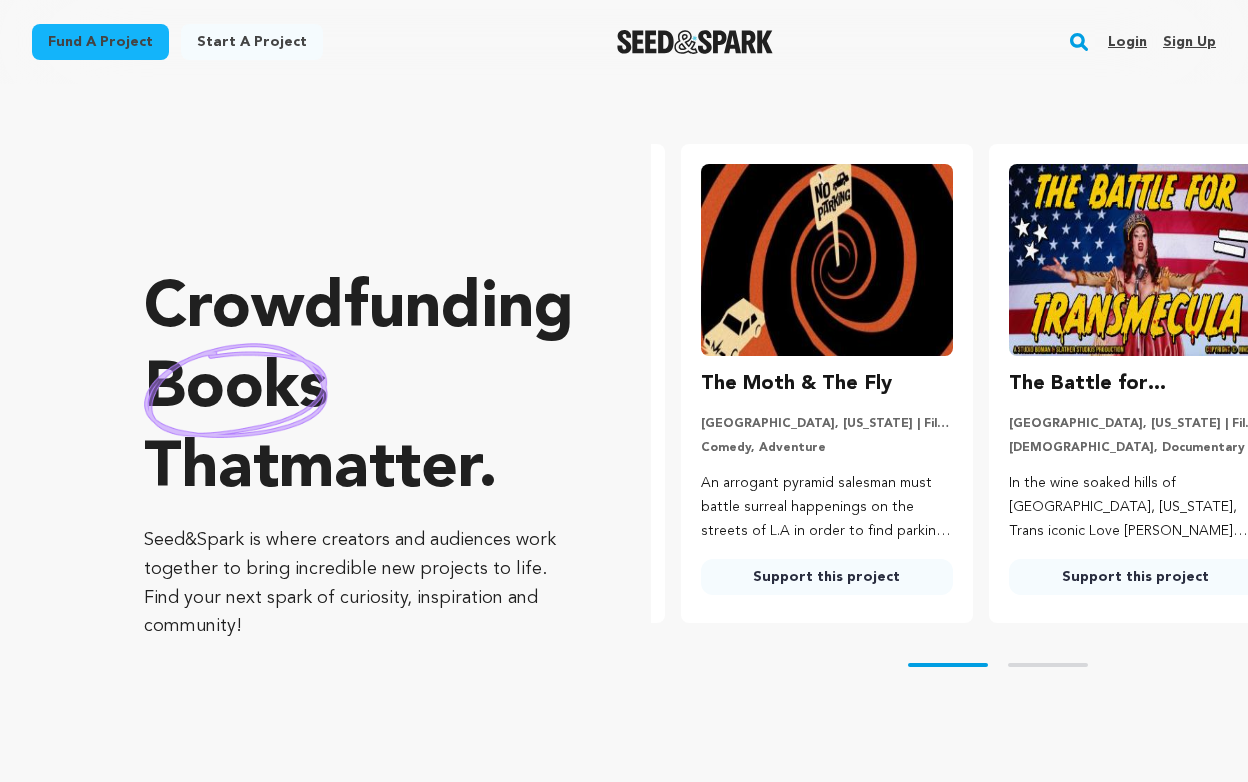 scroll, scrollTop: 0, scrollLeft: 324, axis: horizontal 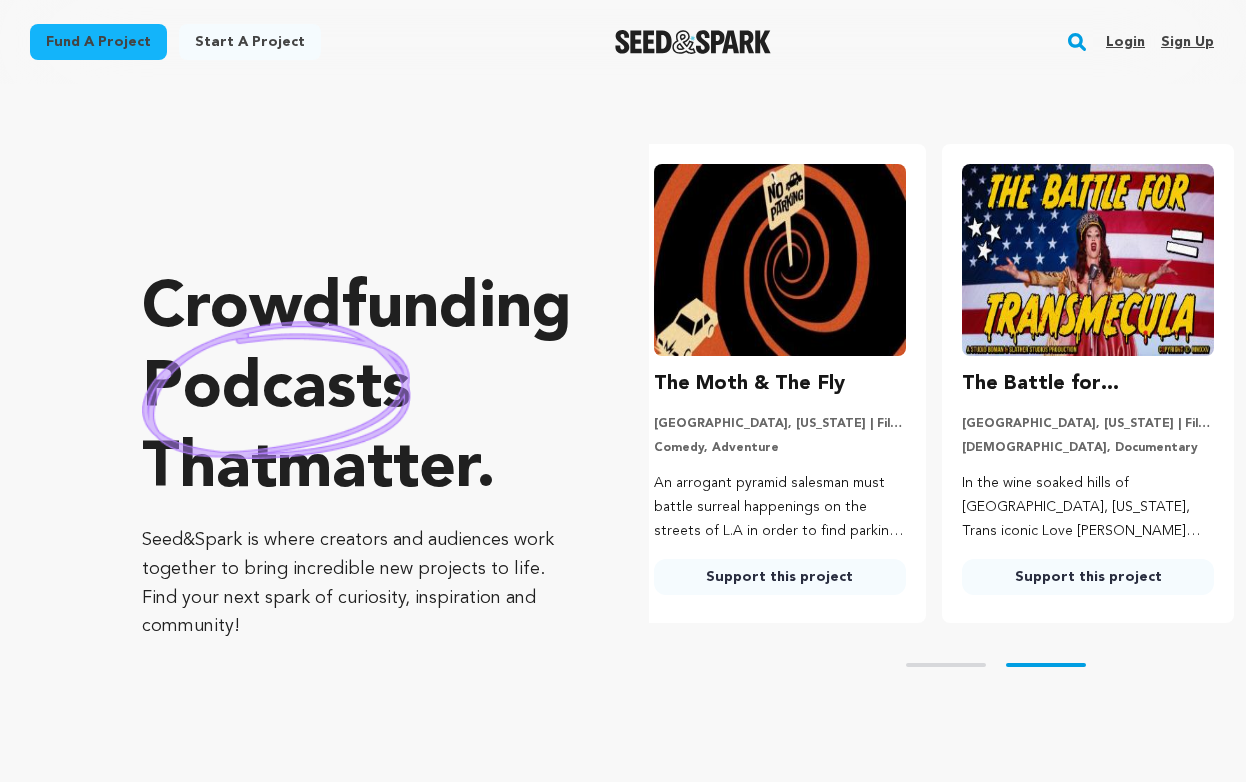 click on "Start a project" at bounding box center (250, 42) 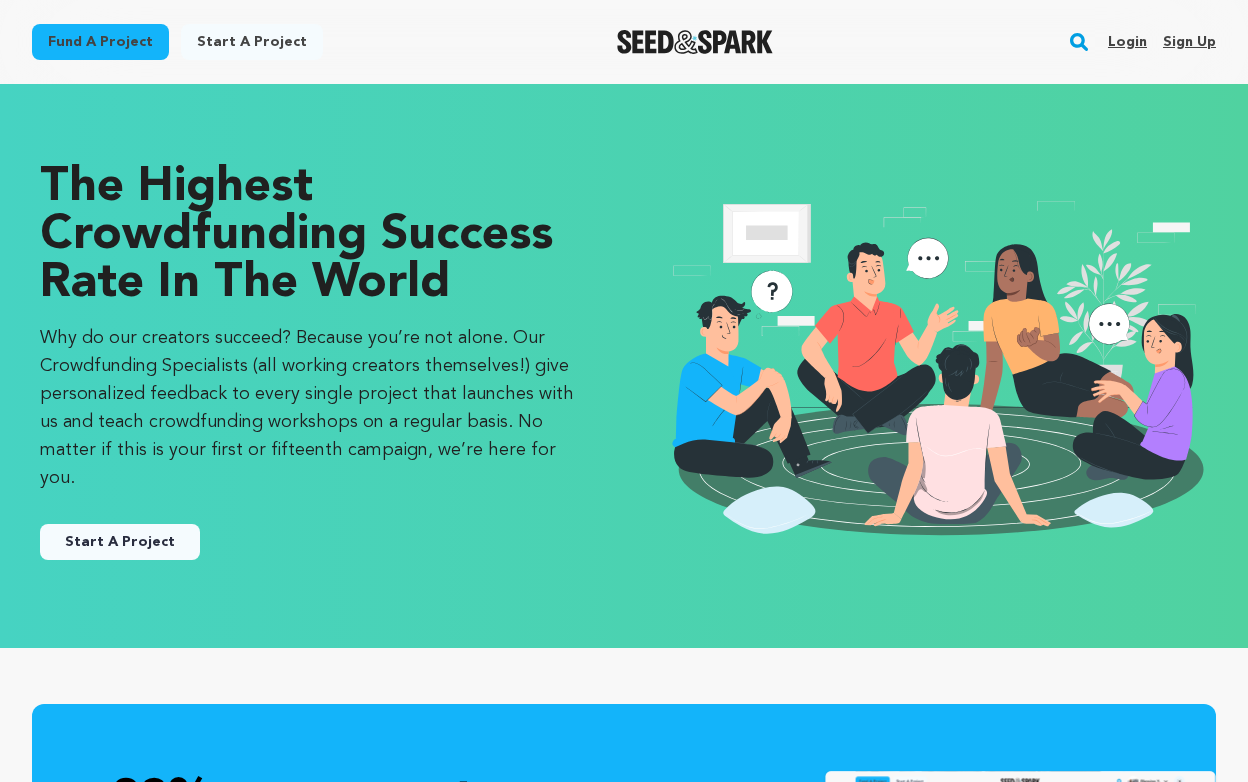 scroll, scrollTop: 0, scrollLeft: 0, axis: both 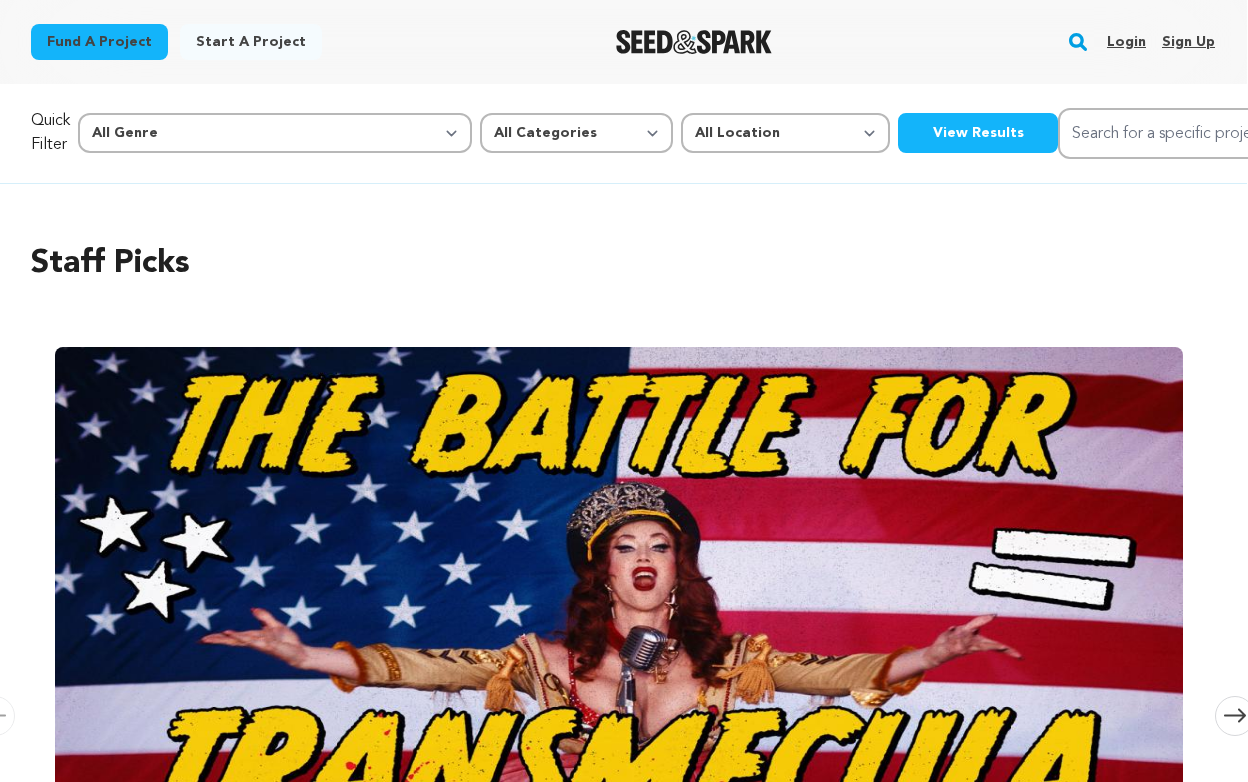 click on "Fund a project" at bounding box center [99, 42] 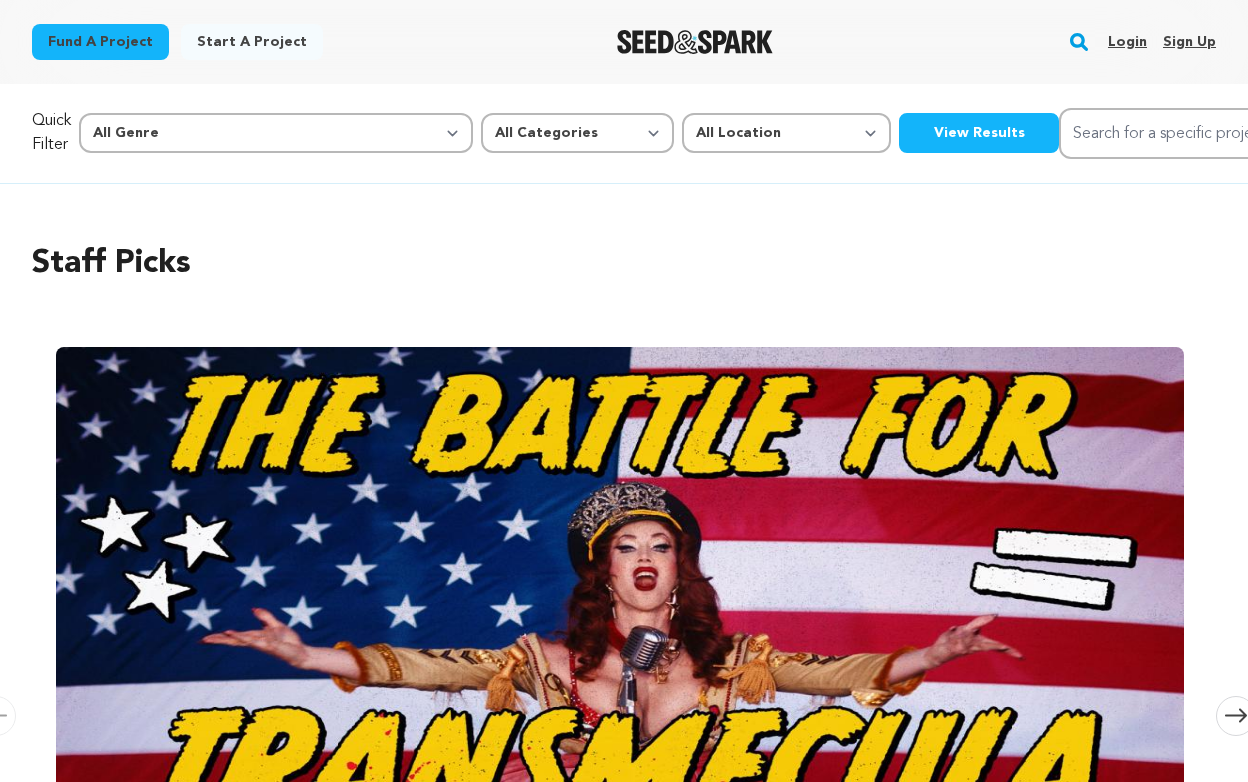 scroll, scrollTop: 0, scrollLeft: 0, axis: both 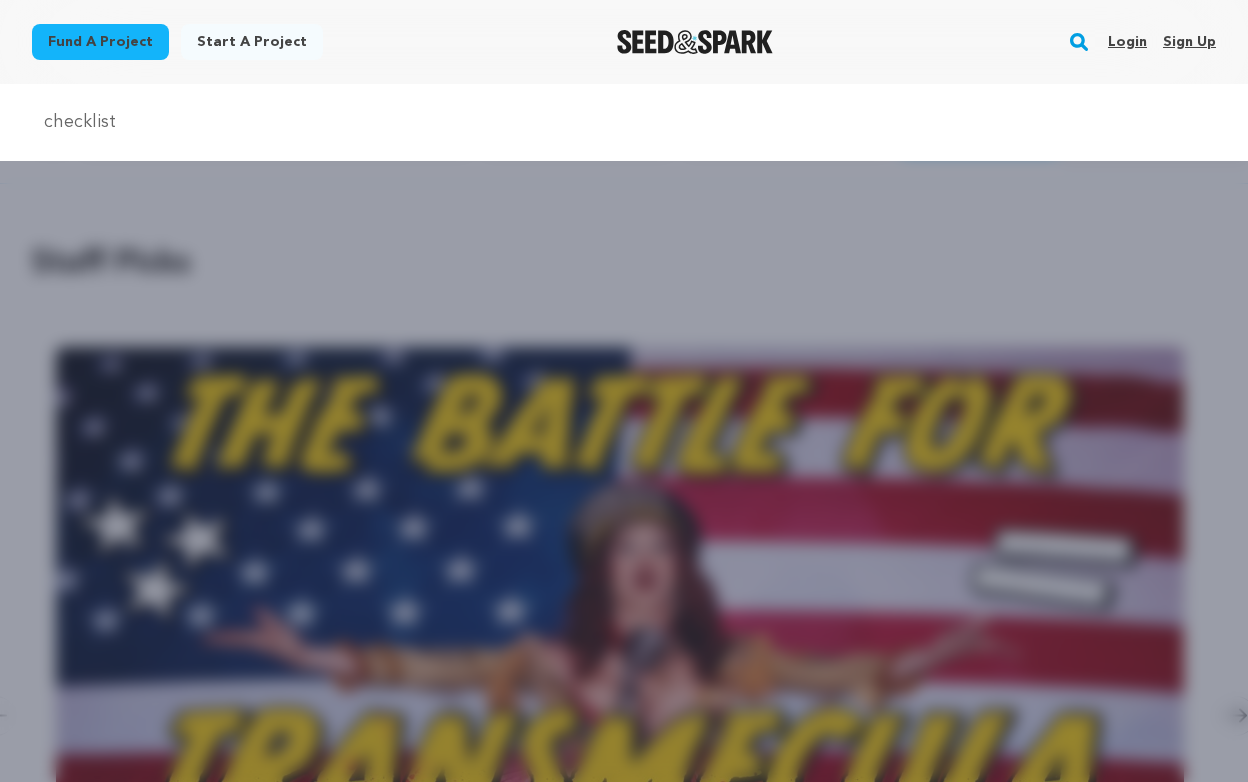 type on "checklist" 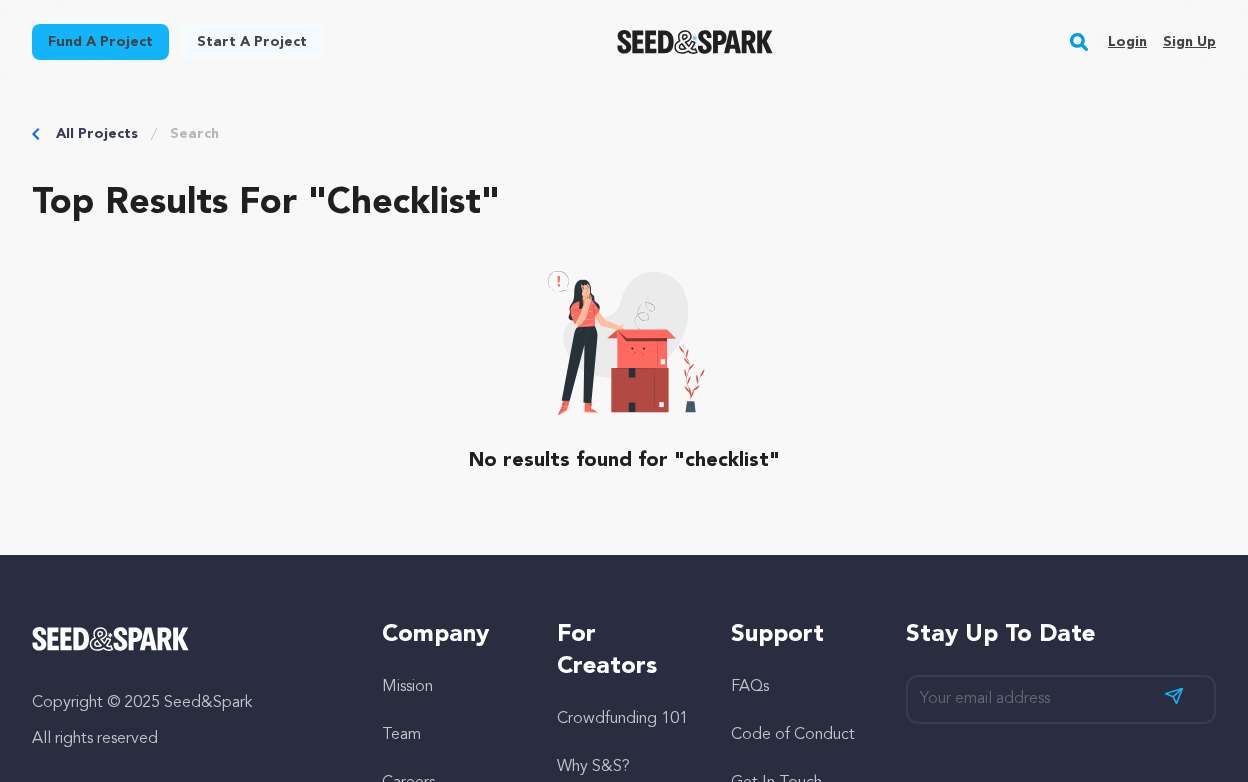 scroll, scrollTop: 0, scrollLeft: 0, axis: both 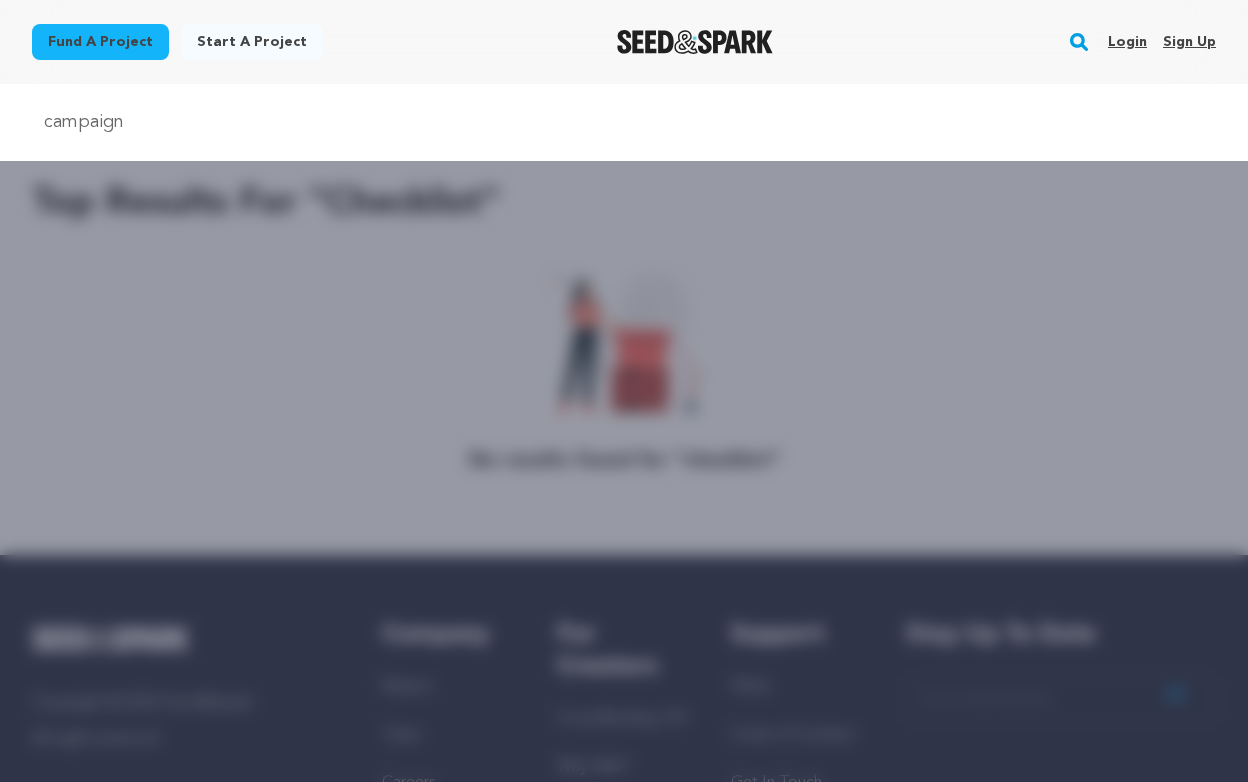 type on "campaign" 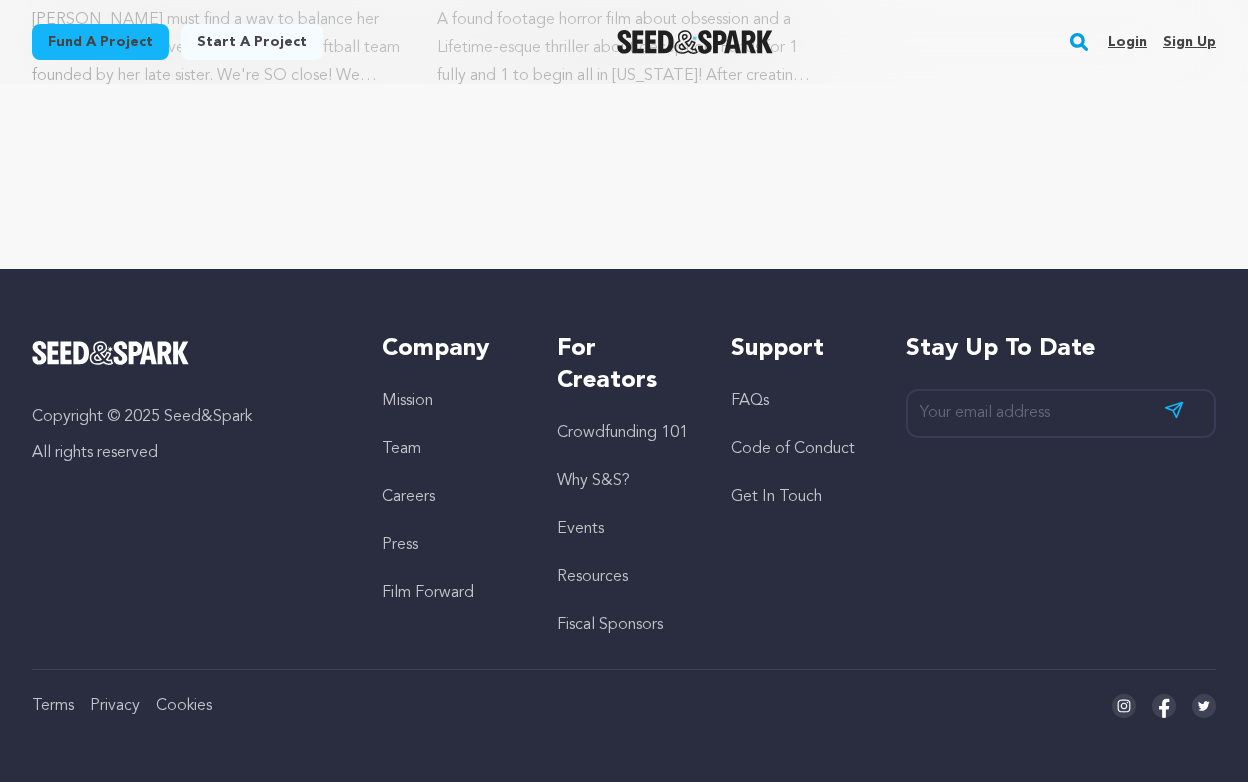 scroll, scrollTop: 1163, scrollLeft: 0, axis: vertical 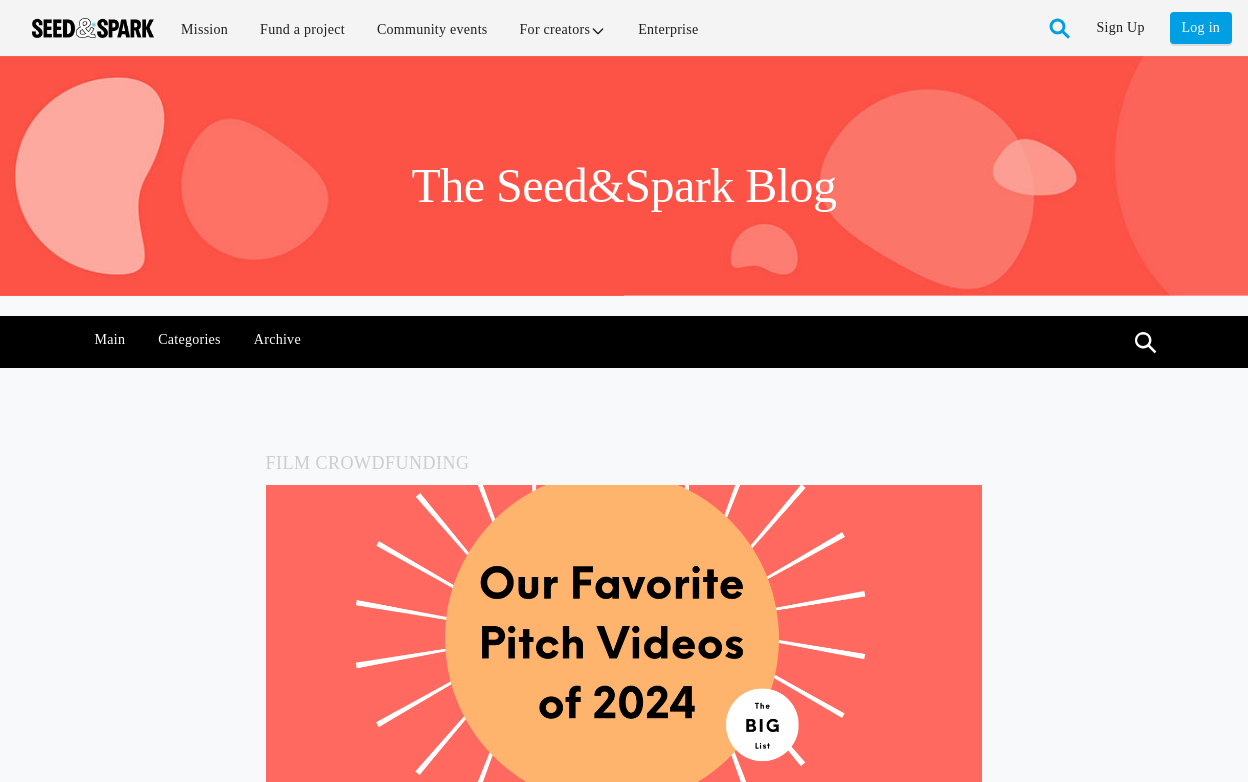 click at bounding box center (93, 28) 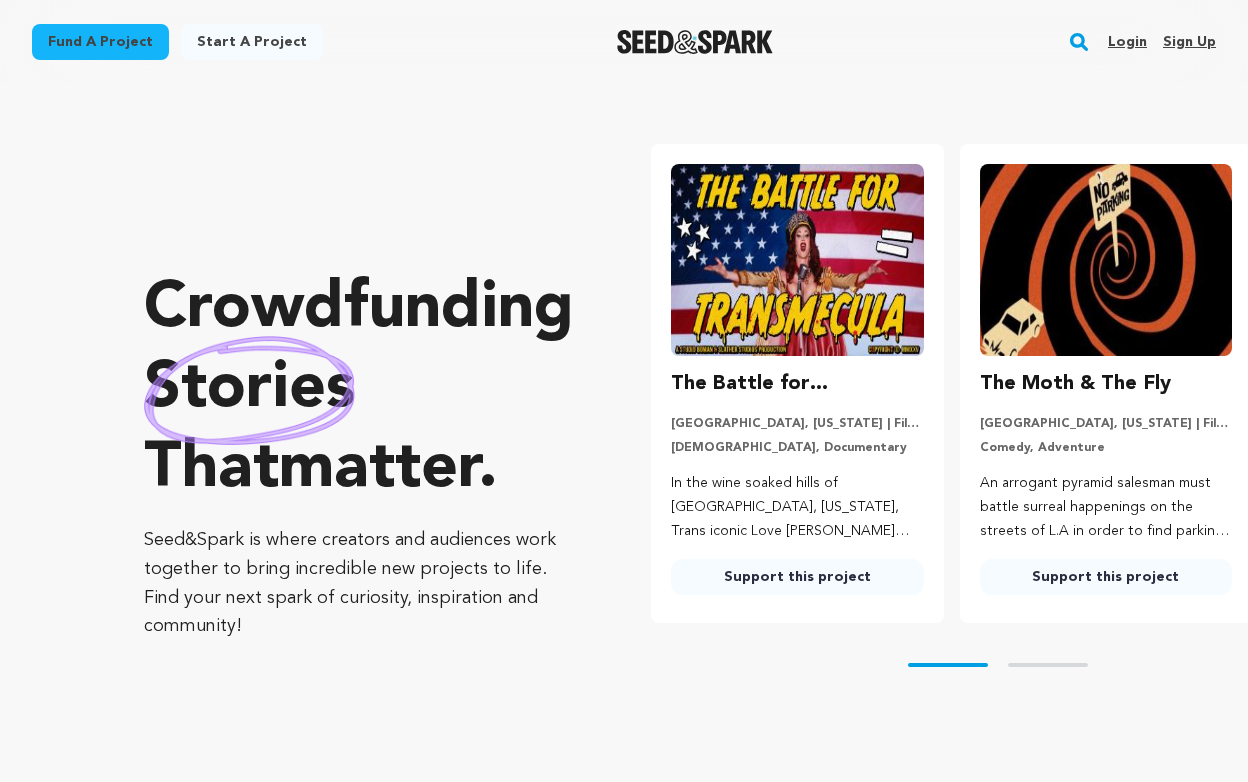 scroll, scrollTop: 0, scrollLeft: 0, axis: both 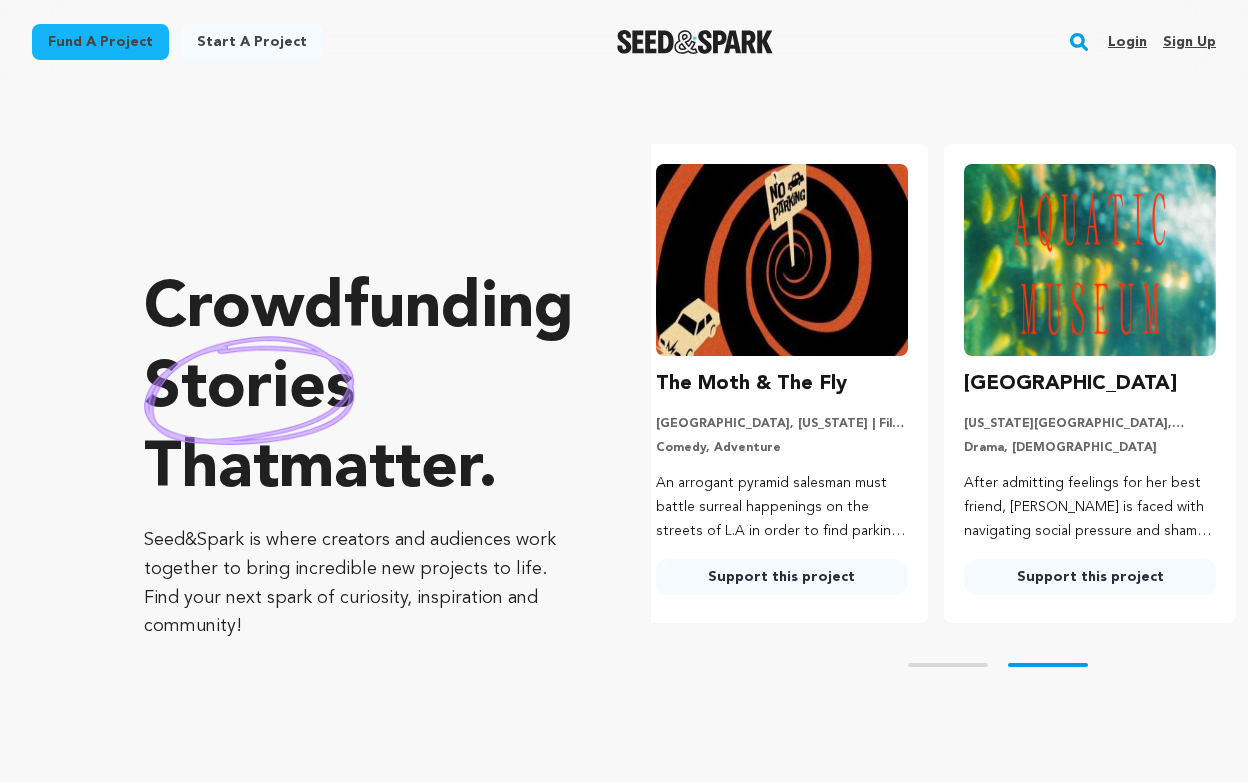 click at bounding box center (695, 42) 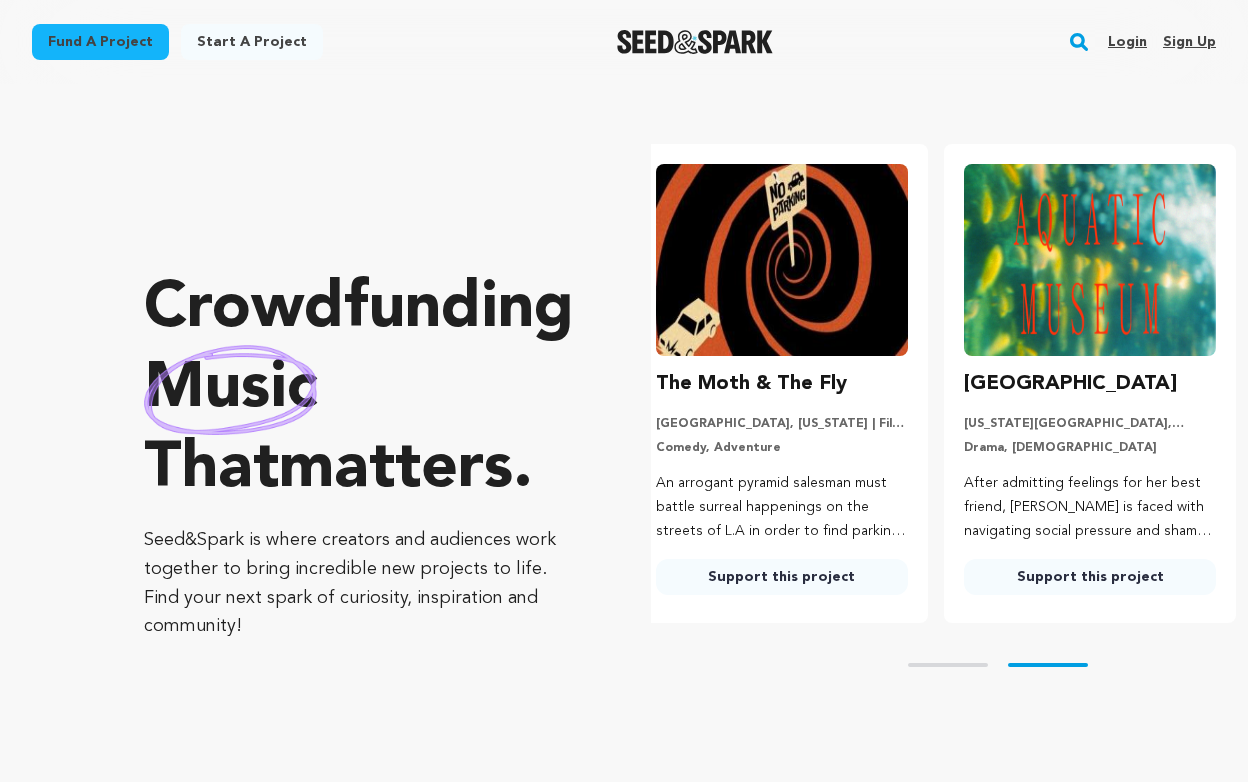 click at bounding box center [695, 42] 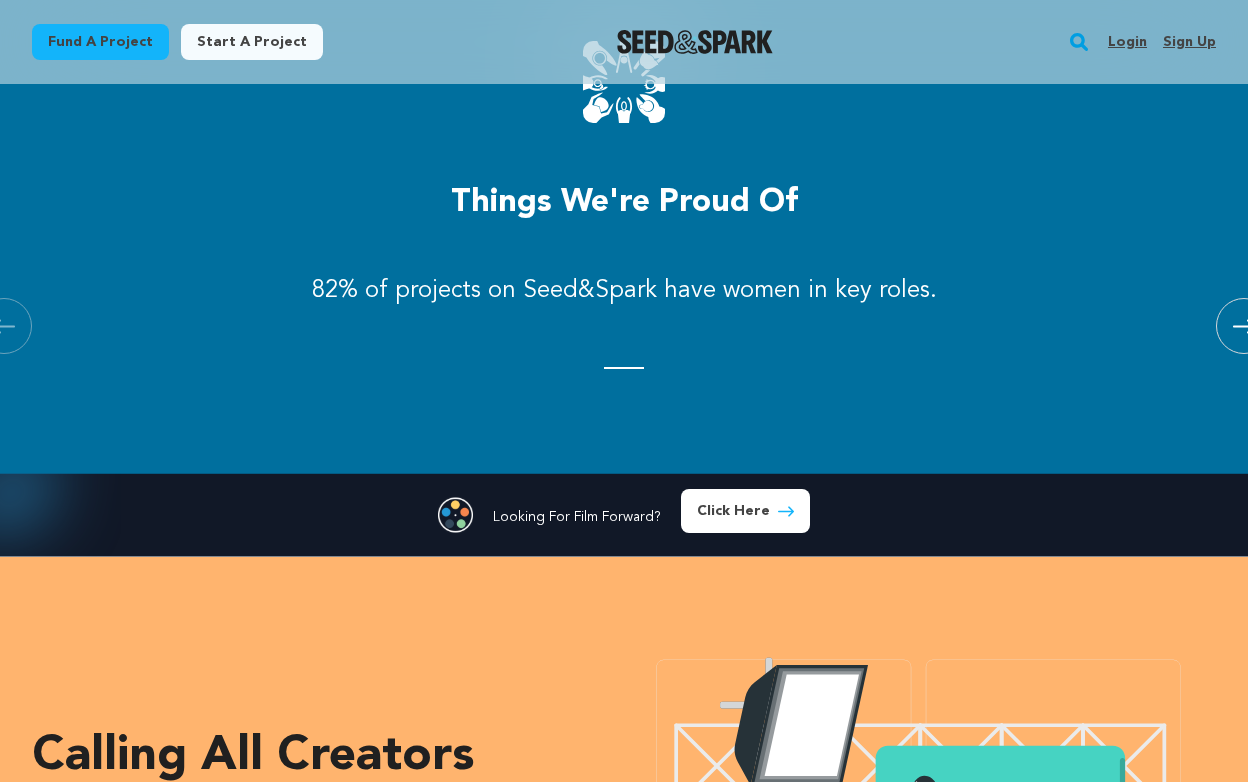 scroll, scrollTop: 2277, scrollLeft: 0, axis: vertical 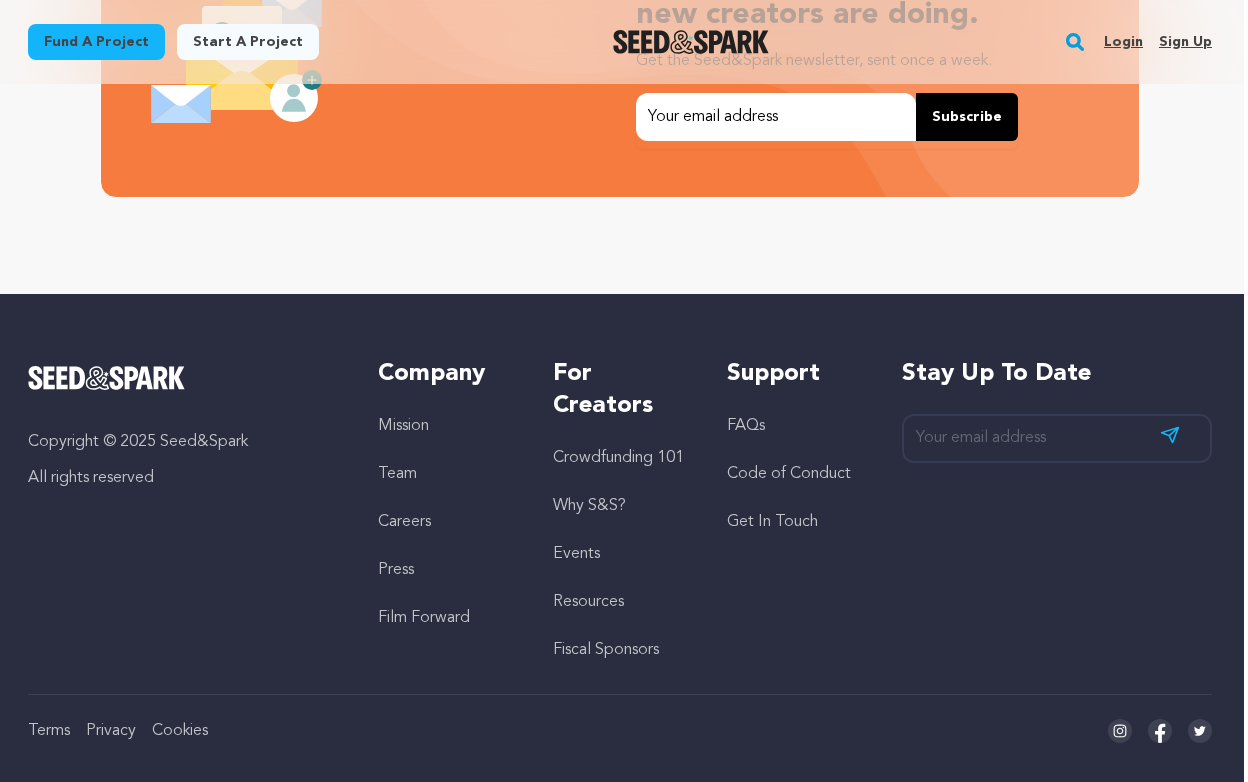click on "Mission" at bounding box center (403, 426) 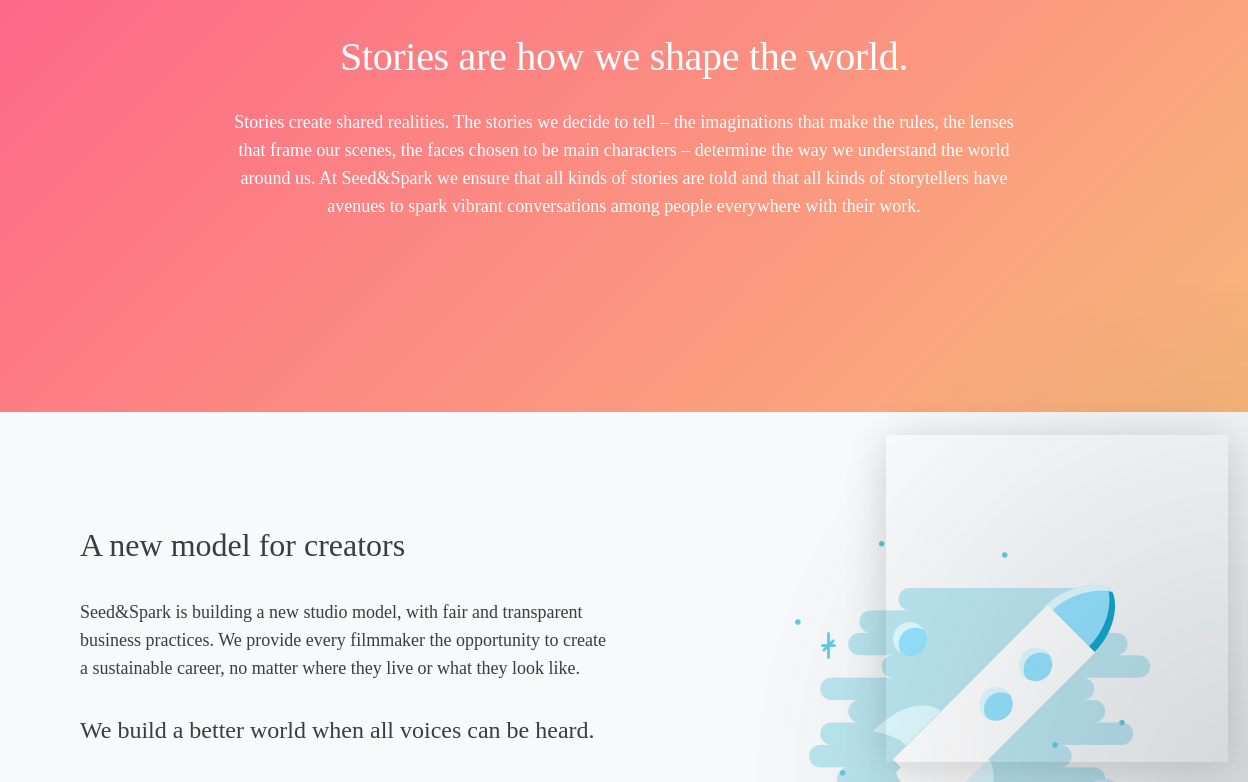 scroll, scrollTop: 1050, scrollLeft: 0, axis: vertical 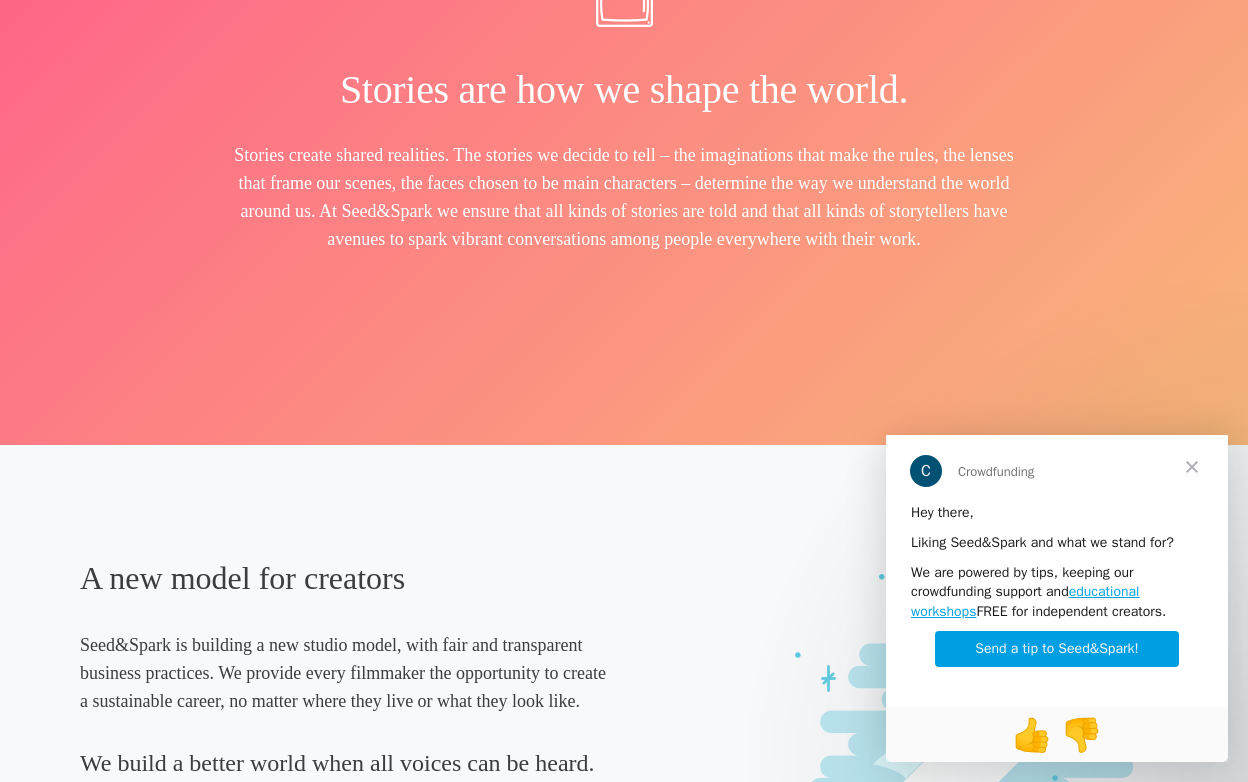 click at bounding box center (1192, 467) 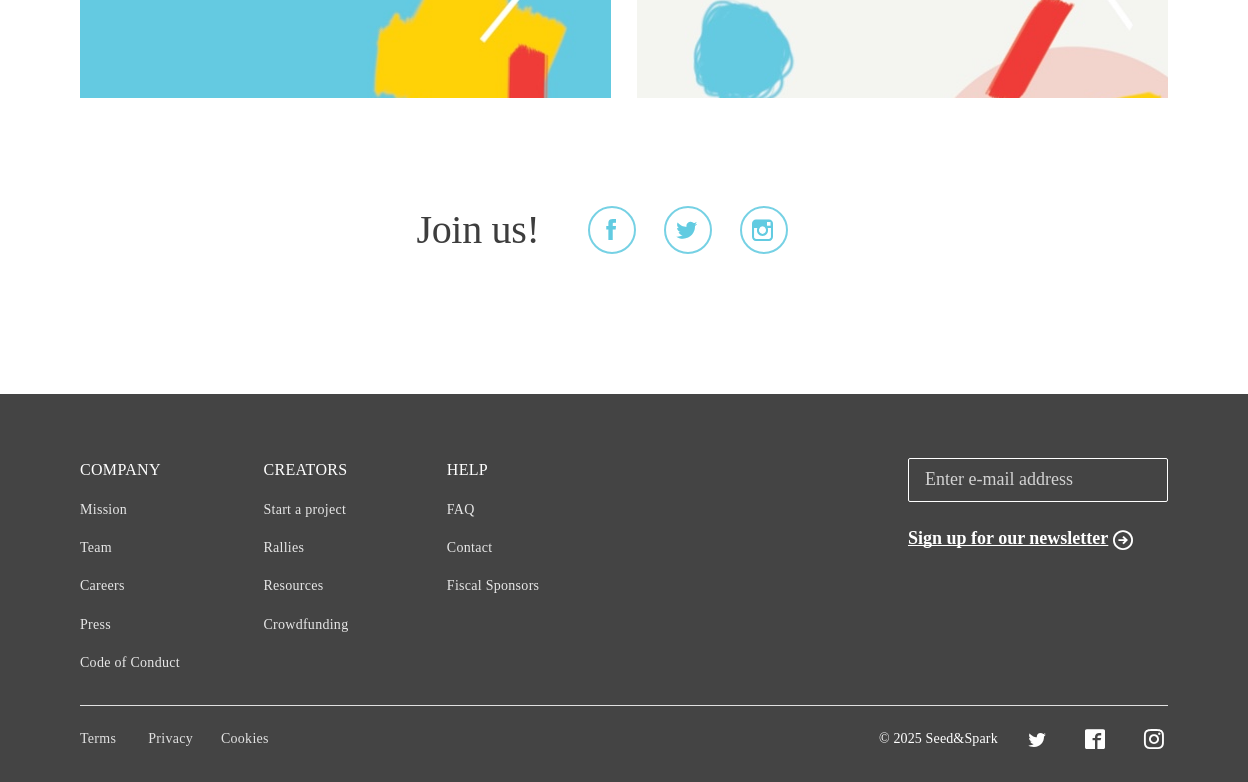 scroll, scrollTop: 5304, scrollLeft: 0, axis: vertical 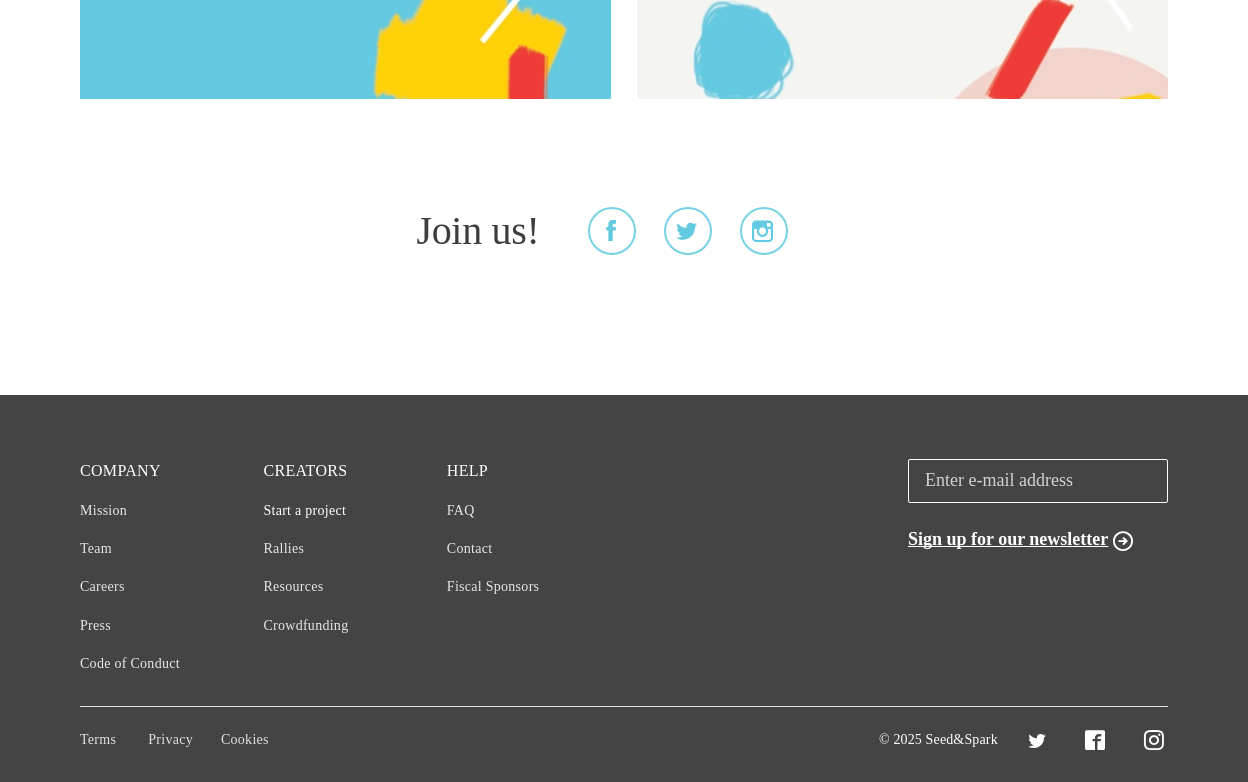 click on "Start a project" at bounding box center (304, 510) 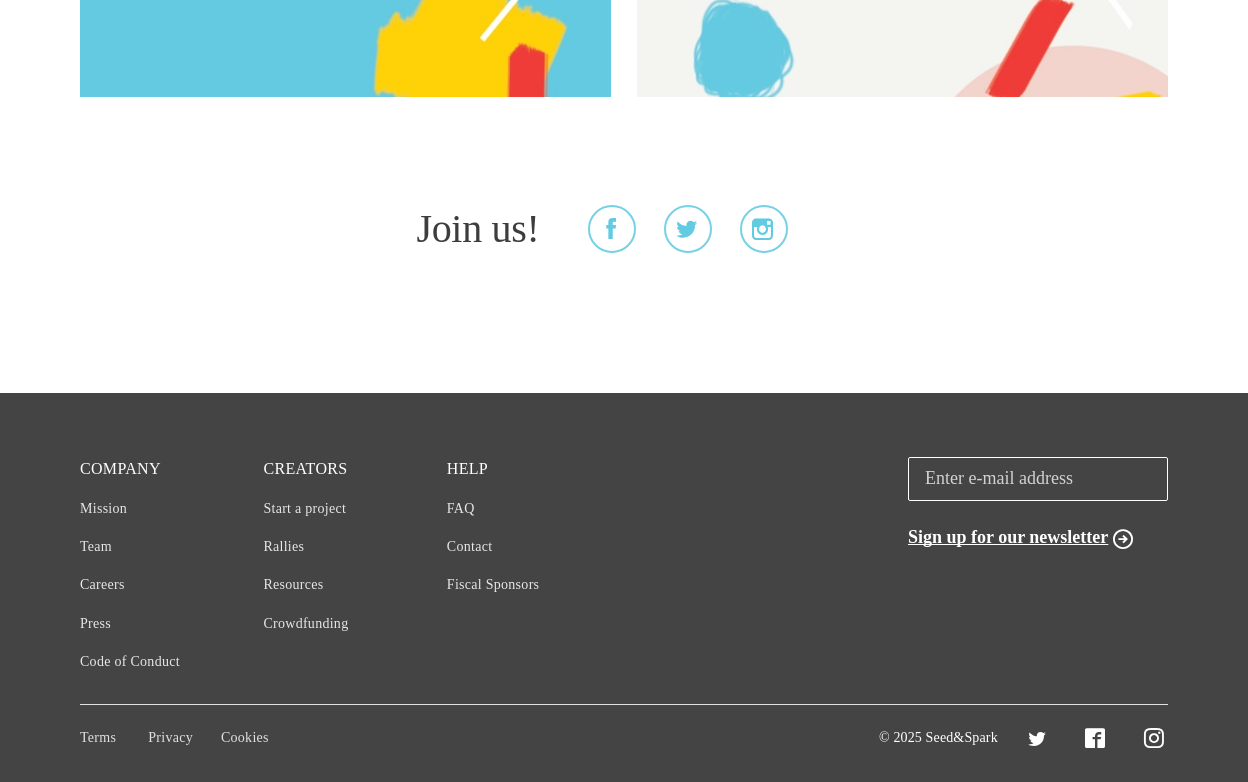 scroll, scrollTop: 5304, scrollLeft: 0, axis: vertical 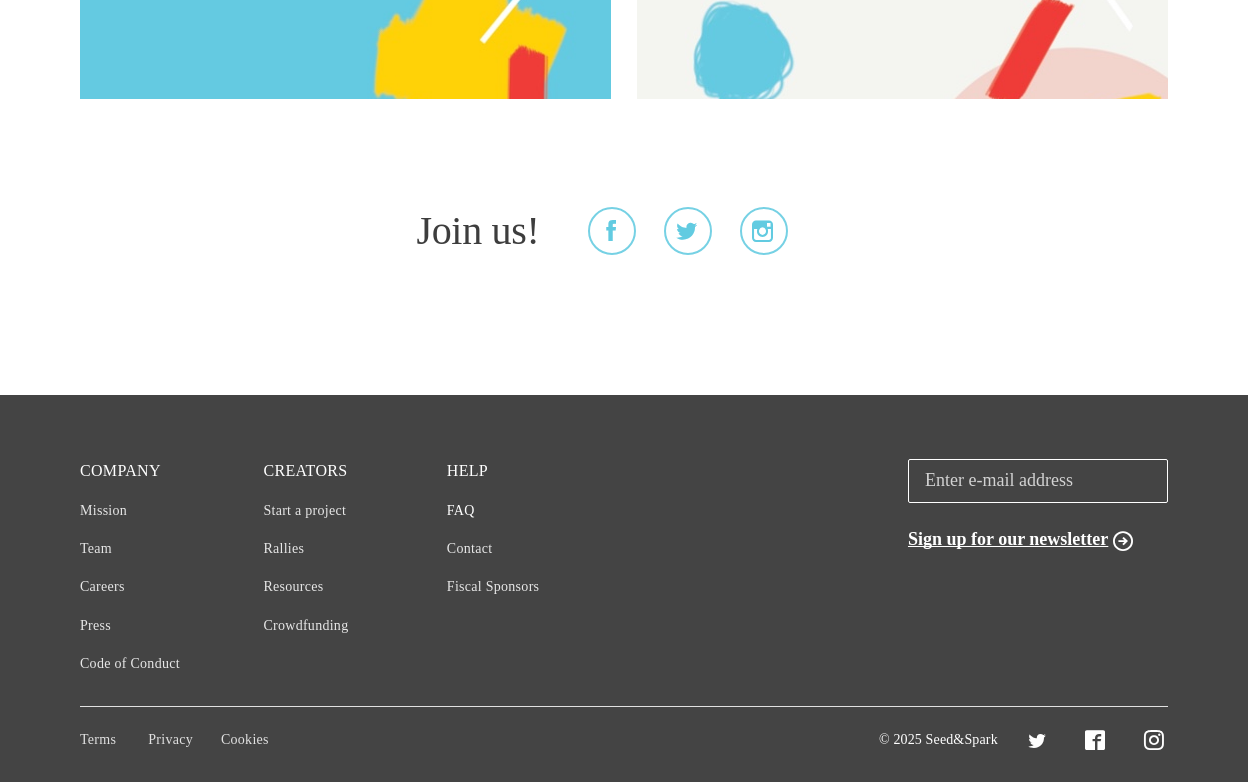 click on "FAQ" at bounding box center (461, 510) 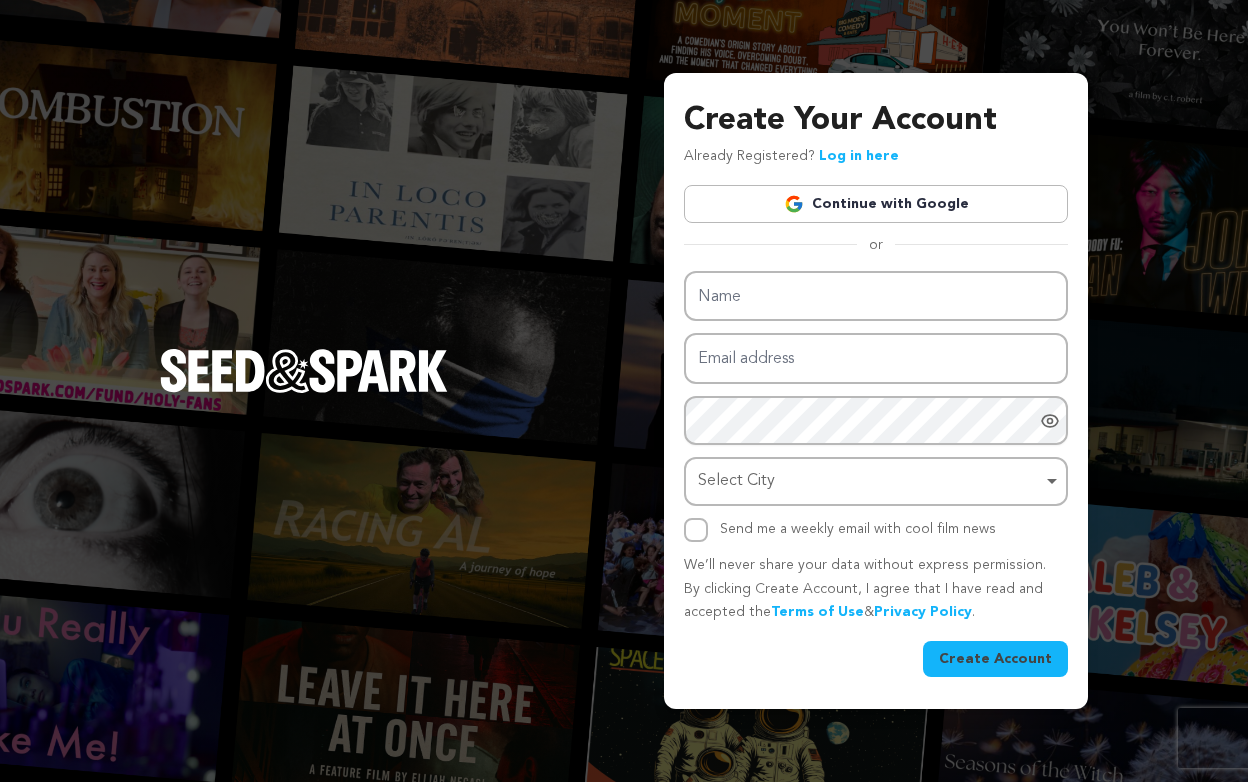 scroll, scrollTop: 0, scrollLeft: 0, axis: both 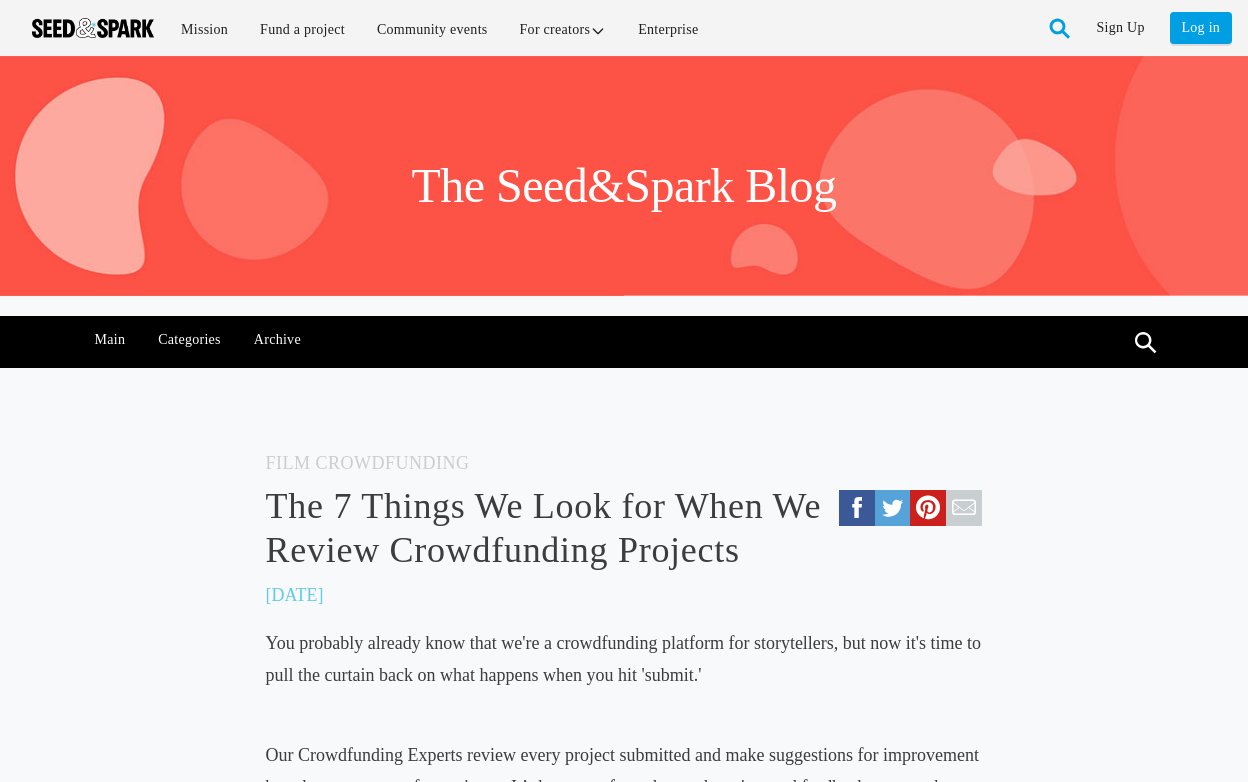 click at bounding box center [93, 28] 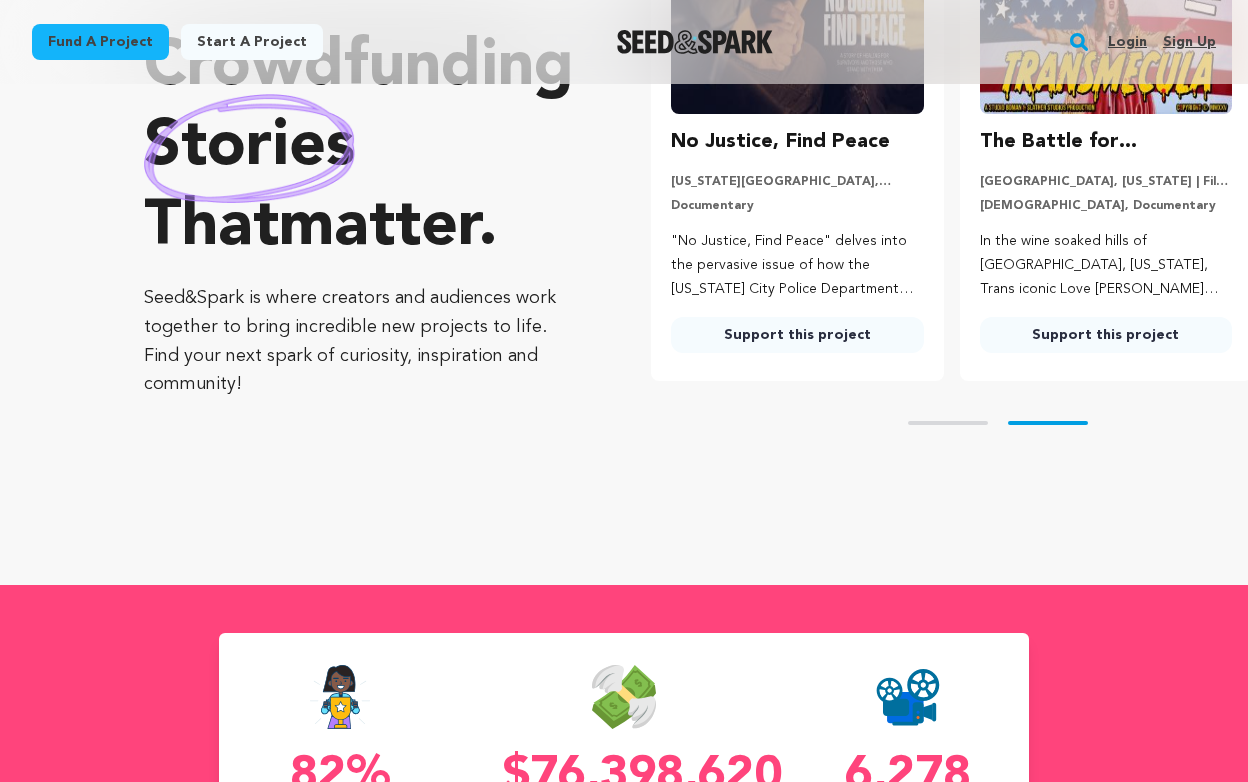 scroll, scrollTop: 244, scrollLeft: 0, axis: vertical 